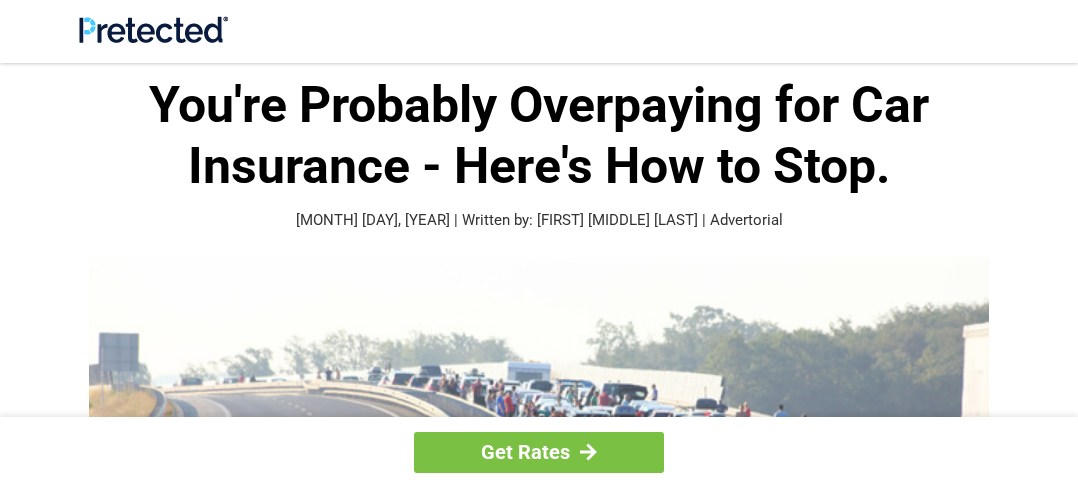 scroll, scrollTop: 0, scrollLeft: 0, axis: both 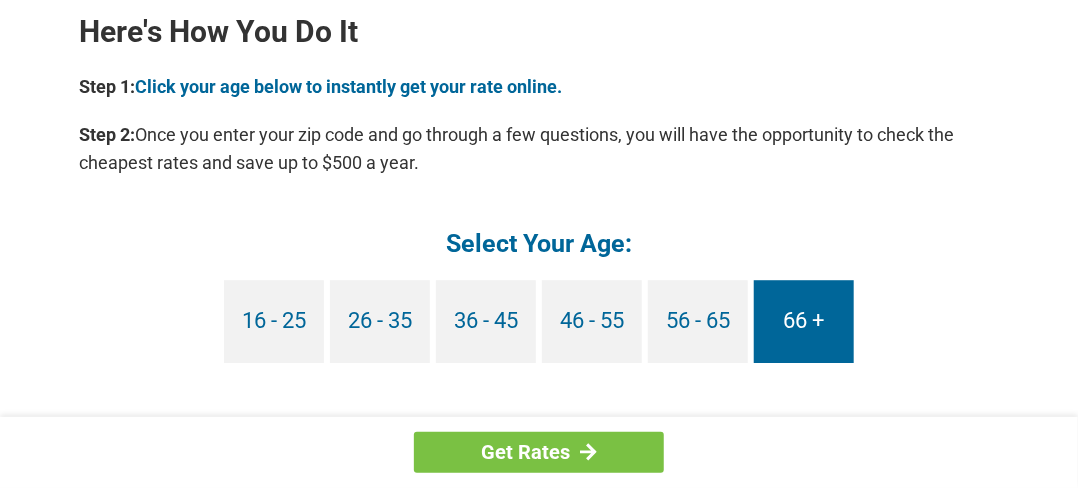 click on "66 +" at bounding box center (804, 321) 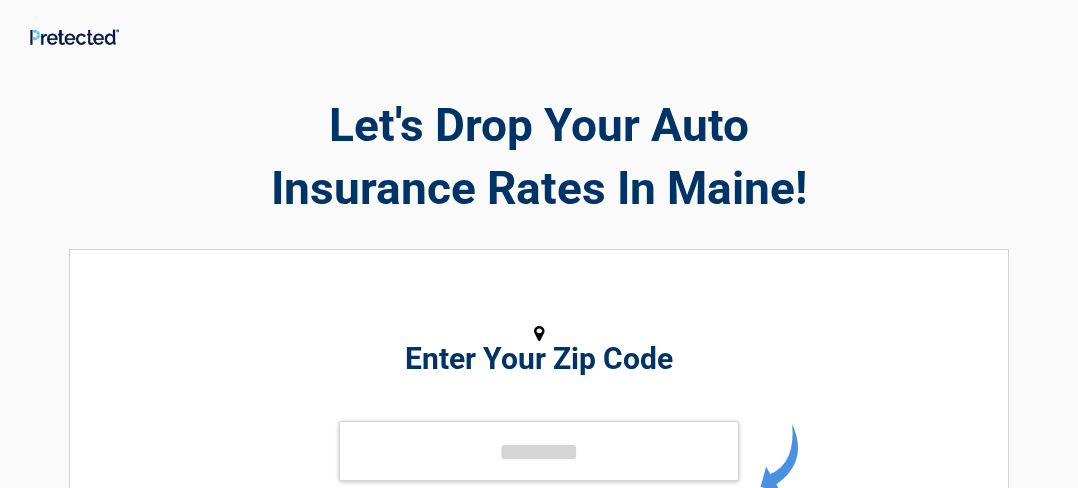 scroll, scrollTop: 0, scrollLeft: 0, axis: both 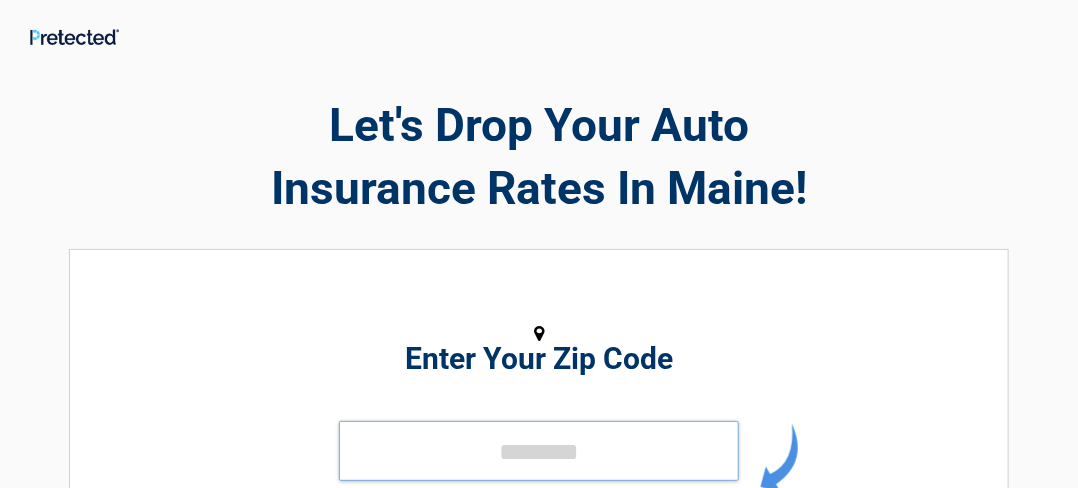 click at bounding box center [539, 451] 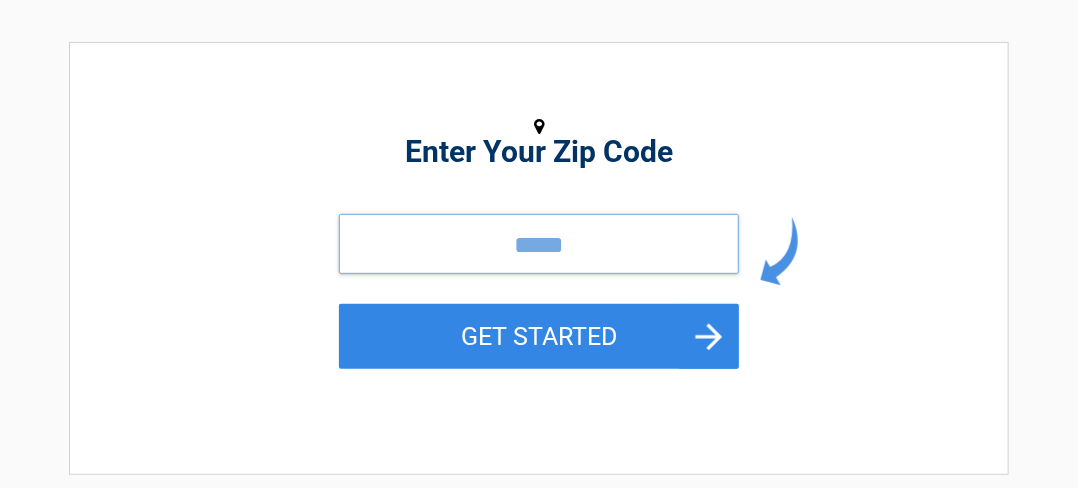 scroll, scrollTop: 221, scrollLeft: 0, axis: vertical 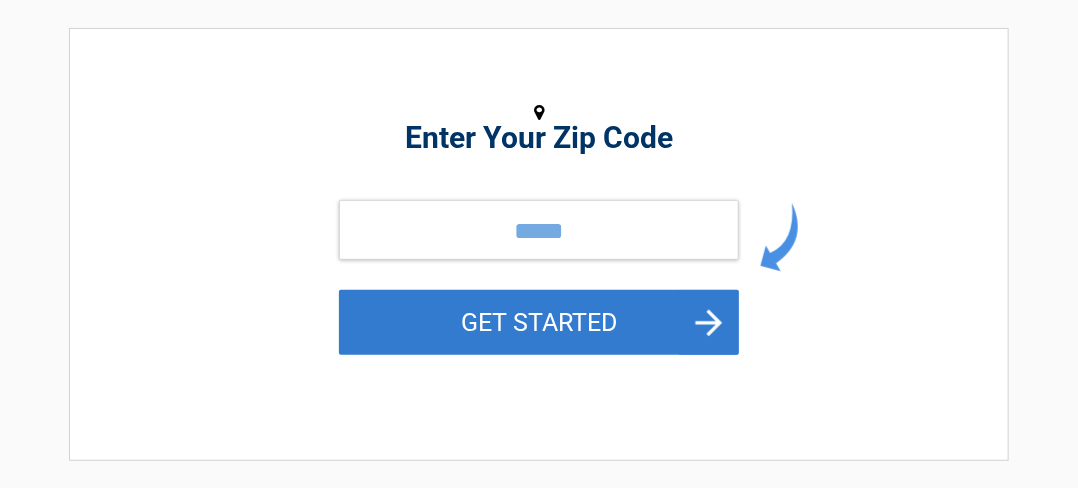 click on "GET STARTED" at bounding box center (539, 322) 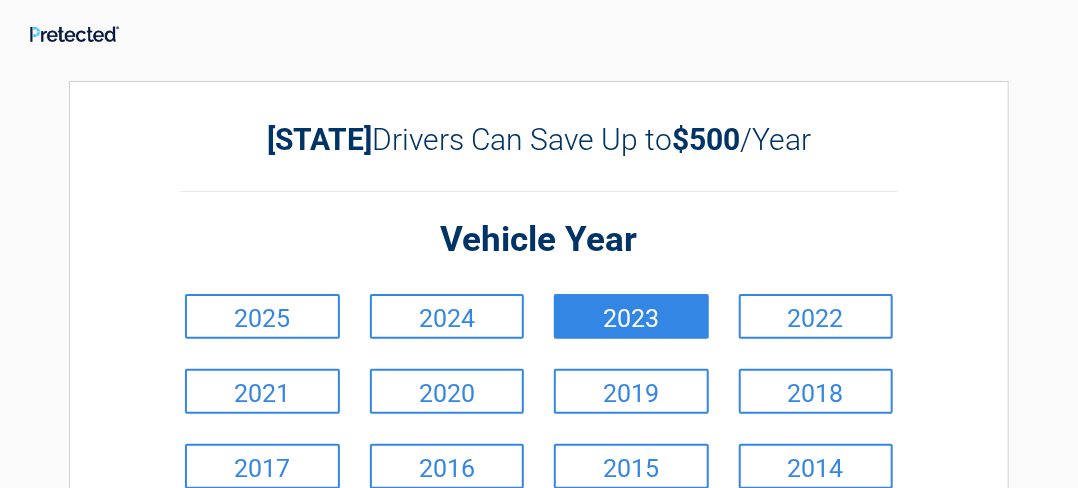 scroll, scrollTop: 0, scrollLeft: 0, axis: both 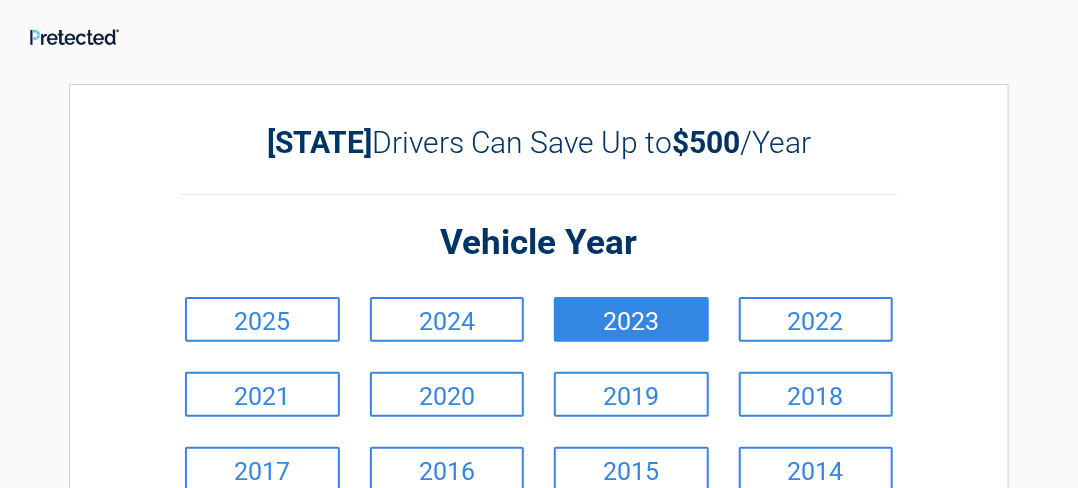 click on "2023" at bounding box center (631, 319) 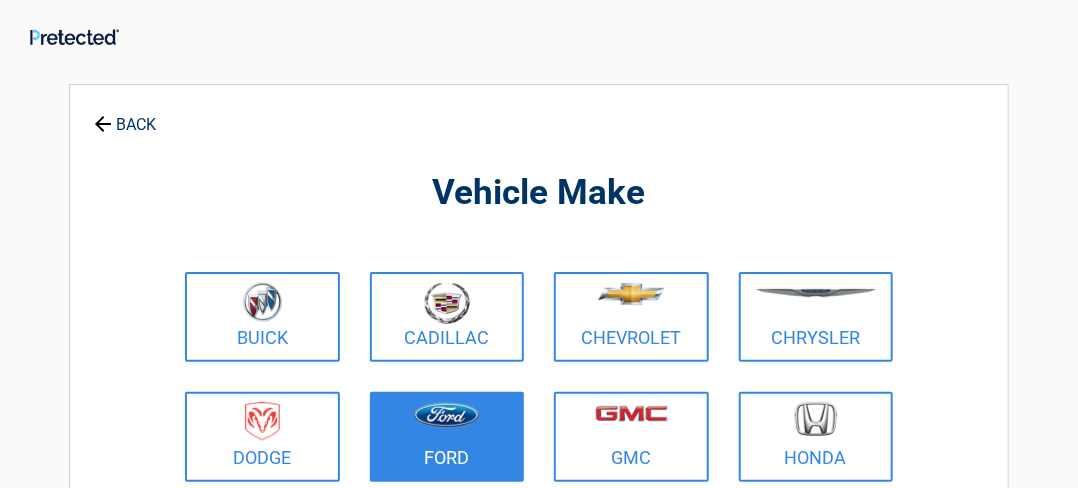 click at bounding box center (446, 415) 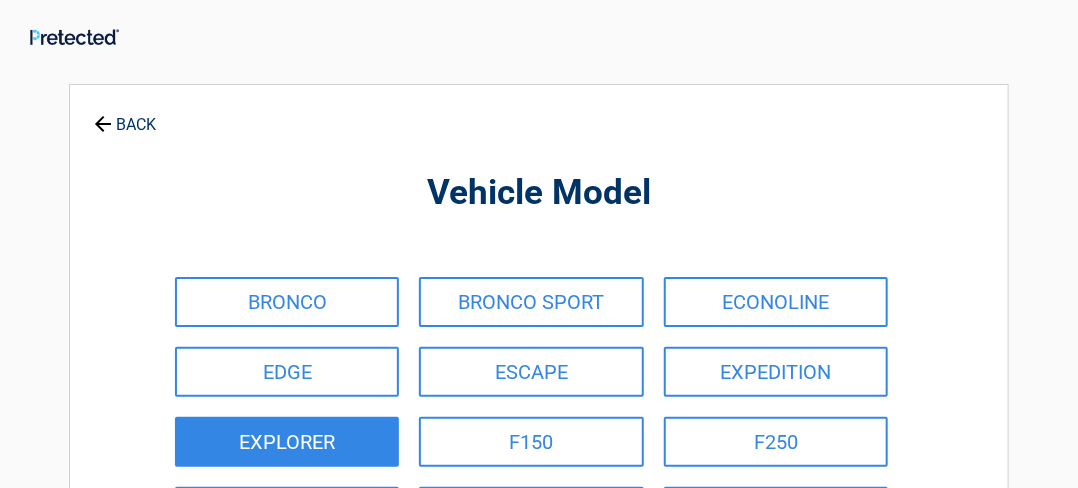 click on "EXPLORER" at bounding box center (287, 442) 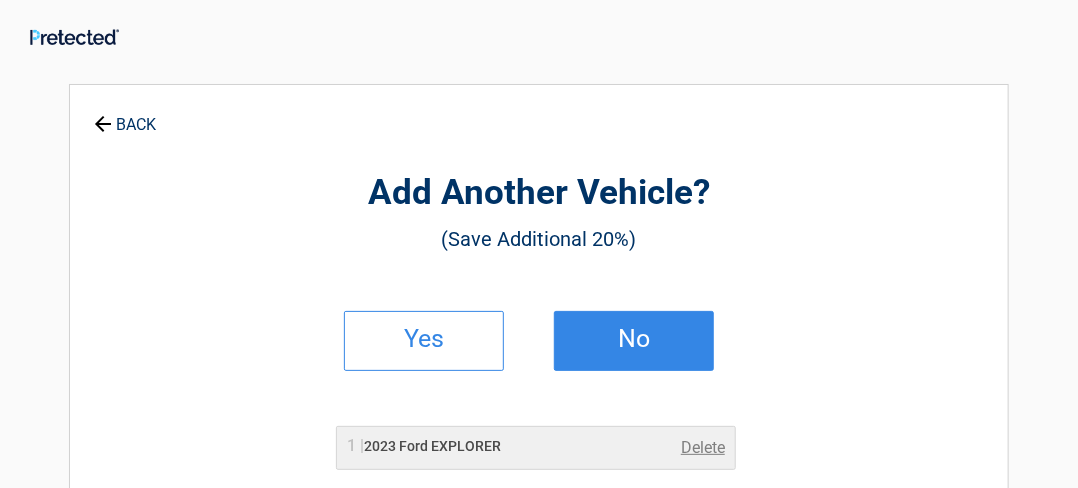 click on "No" at bounding box center (634, 339) 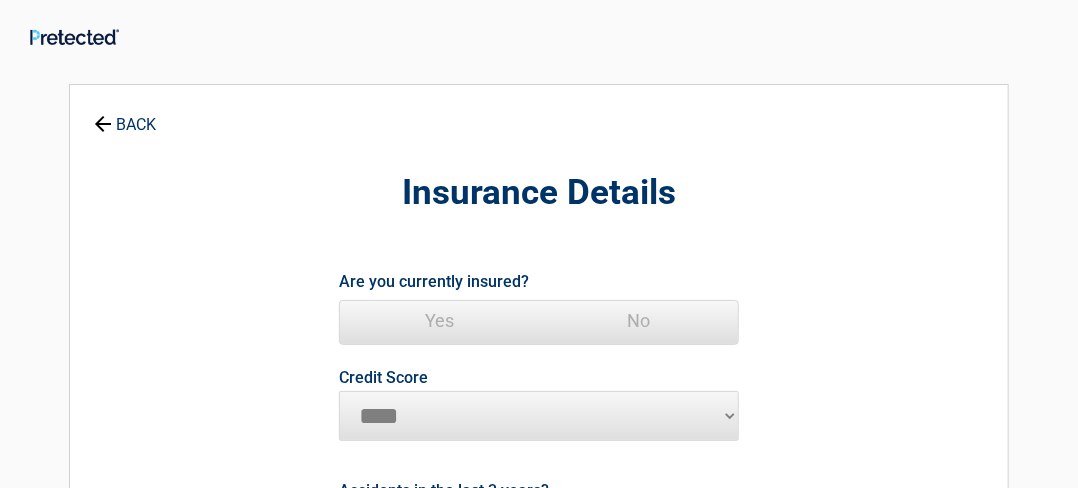click on "Yes" at bounding box center [439, 321] 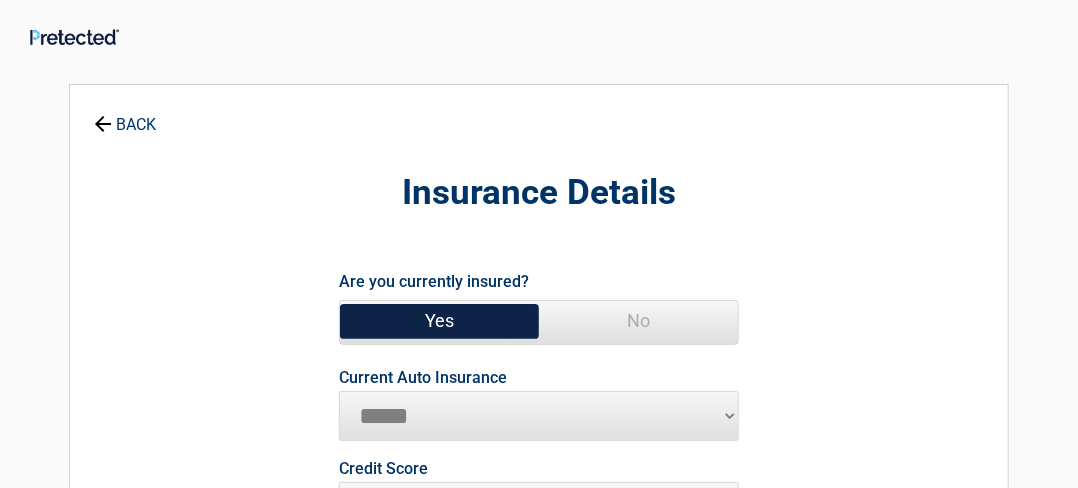 click on "**********" at bounding box center (539, 416) 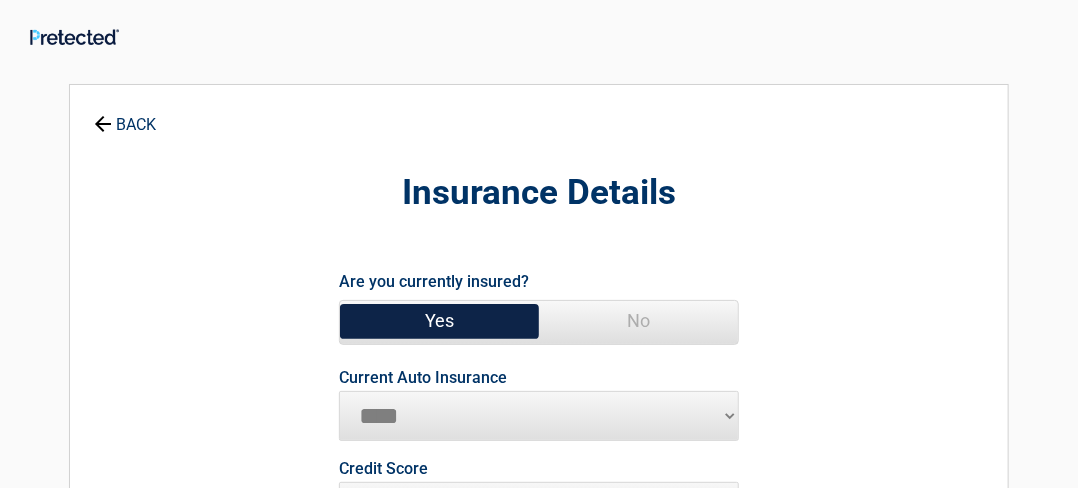 click on "**********" at bounding box center [539, 416] 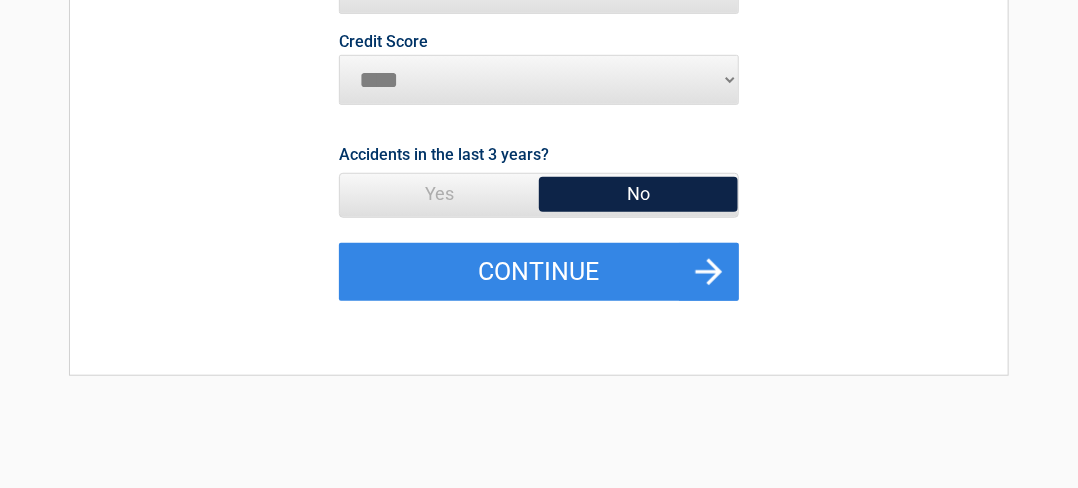 click on "No" at bounding box center [638, 194] 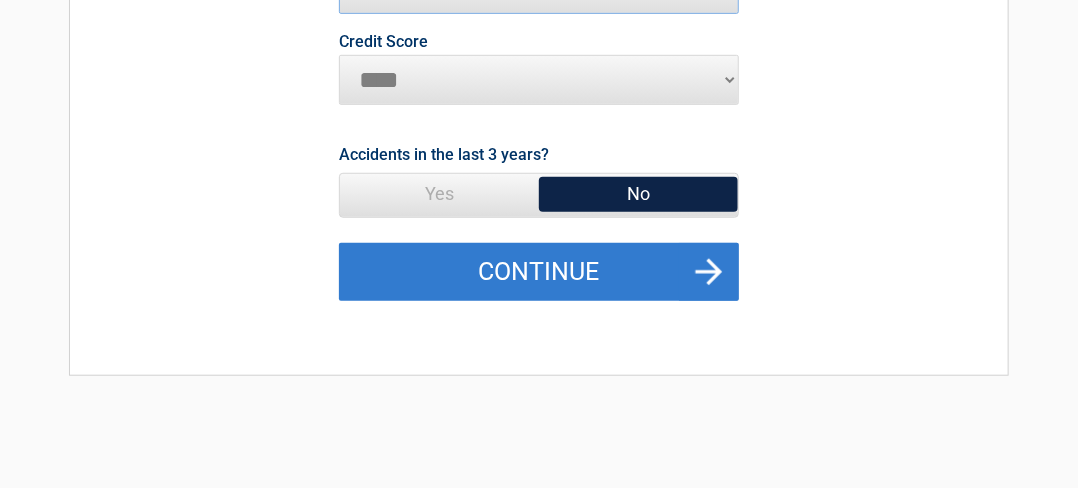 click on "Continue" at bounding box center (539, 272) 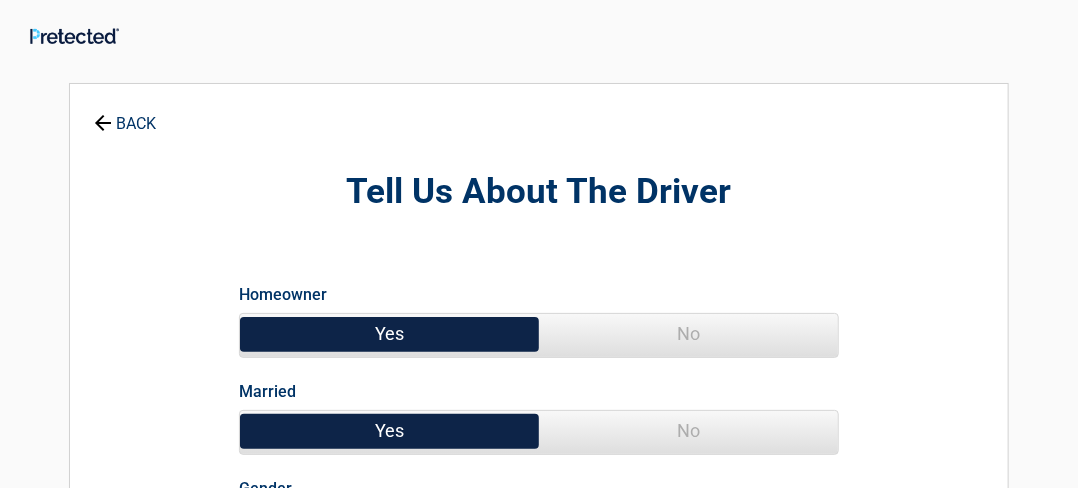 scroll, scrollTop: 0, scrollLeft: 0, axis: both 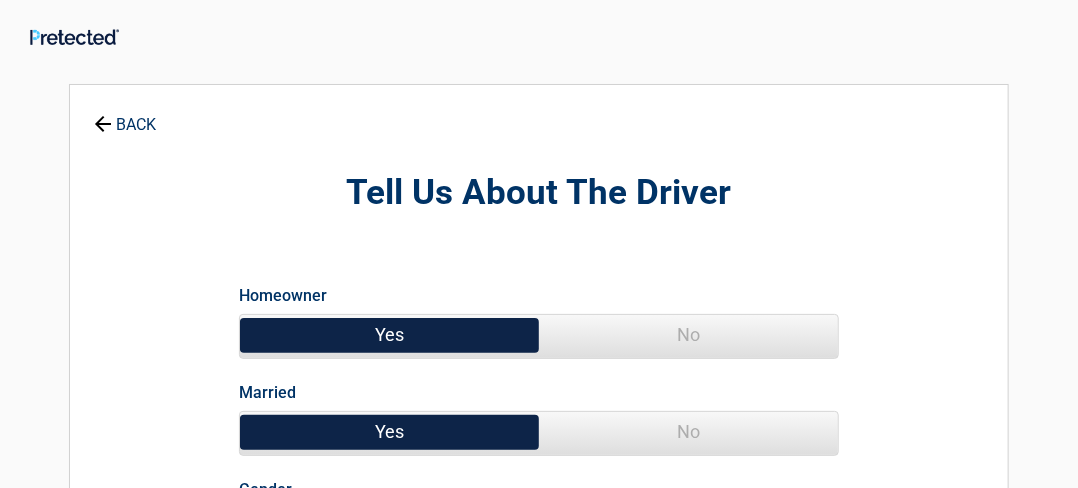 click on "No" at bounding box center [688, 432] 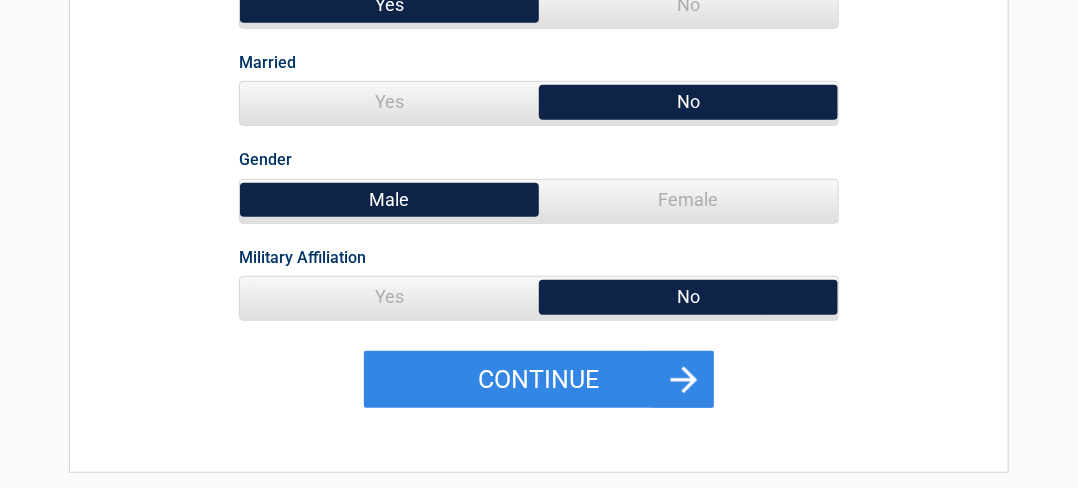 scroll, scrollTop: 336, scrollLeft: 0, axis: vertical 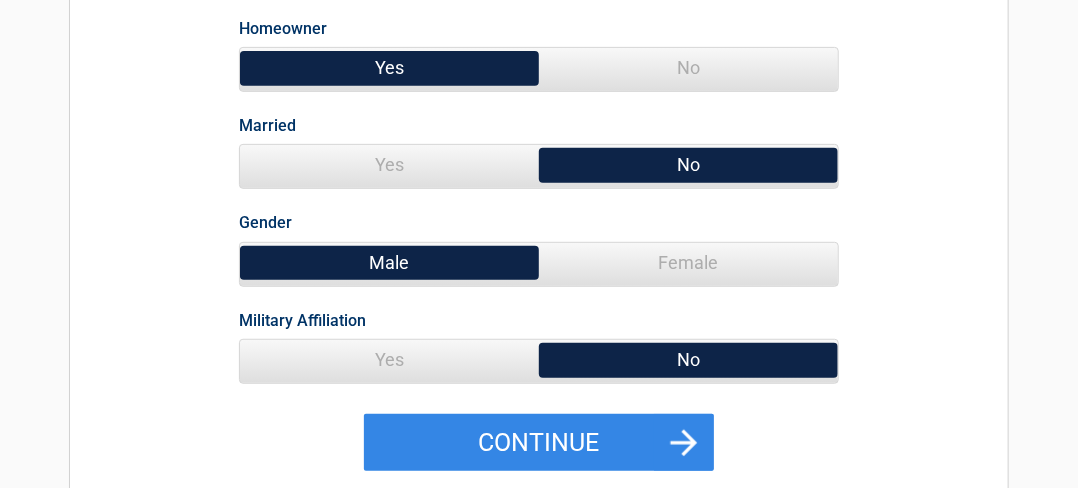 click on "No" at bounding box center [688, 68] 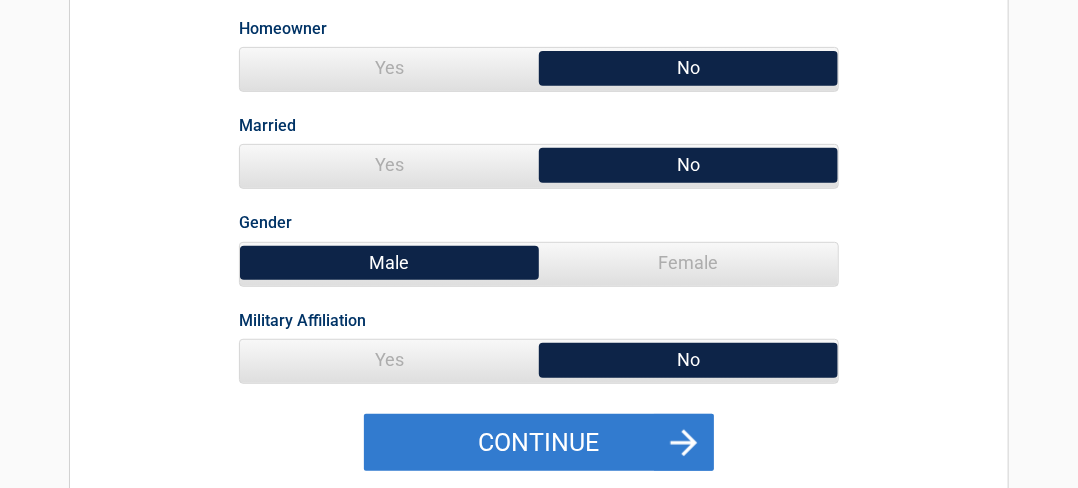 click on "Continue" at bounding box center (539, 443) 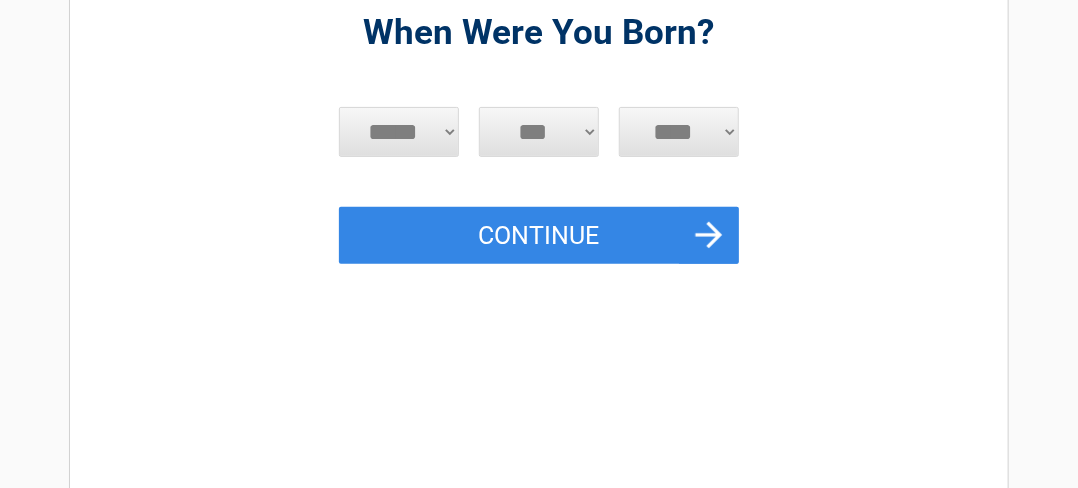 scroll, scrollTop: 0, scrollLeft: 0, axis: both 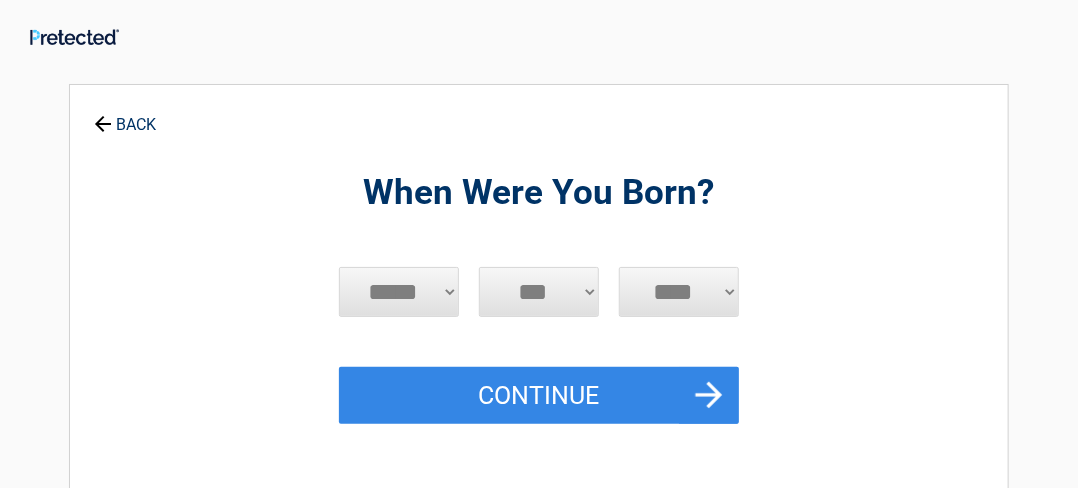 click on "*****
***
***
***
***
***
***
***
***
***
***
***
***" at bounding box center [399, 292] 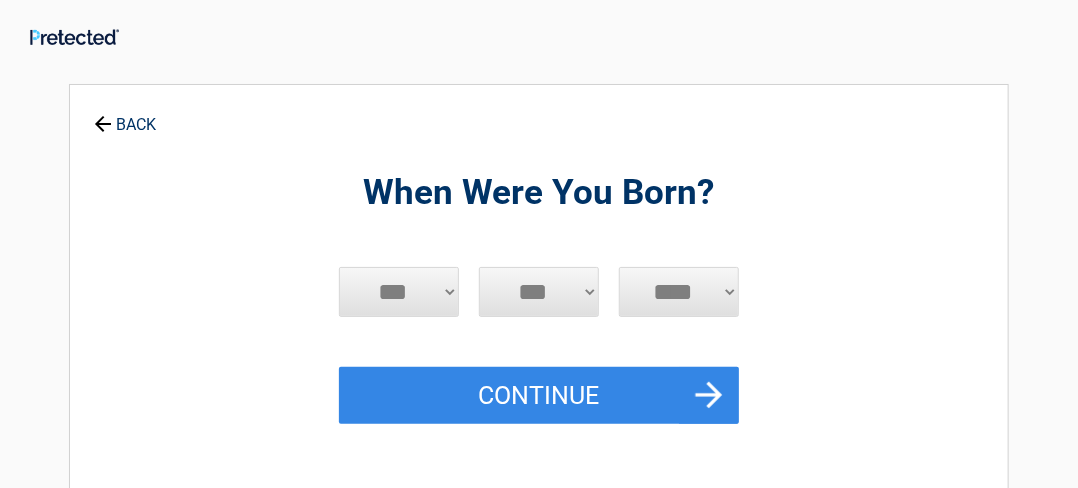 click on "*****
***
***
***
***
***
***
***
***
***
***
***
***" at bounding box center [399, 292] 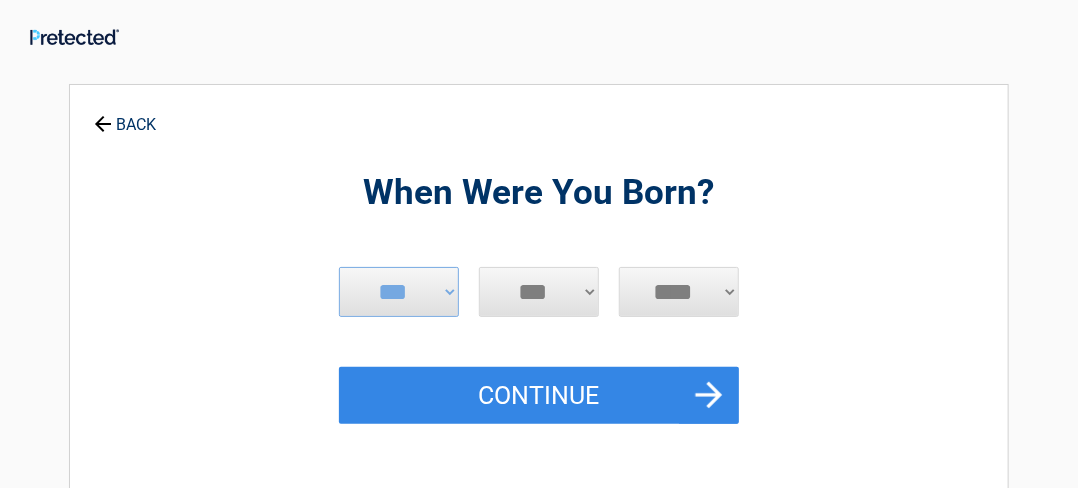 click on "*** * * * * * * * * * ** ** ** ** ** ** ** ** ** ** ** ** ** ** ** ** ** ** ** ** ** **" at bounding box center (539, 292) 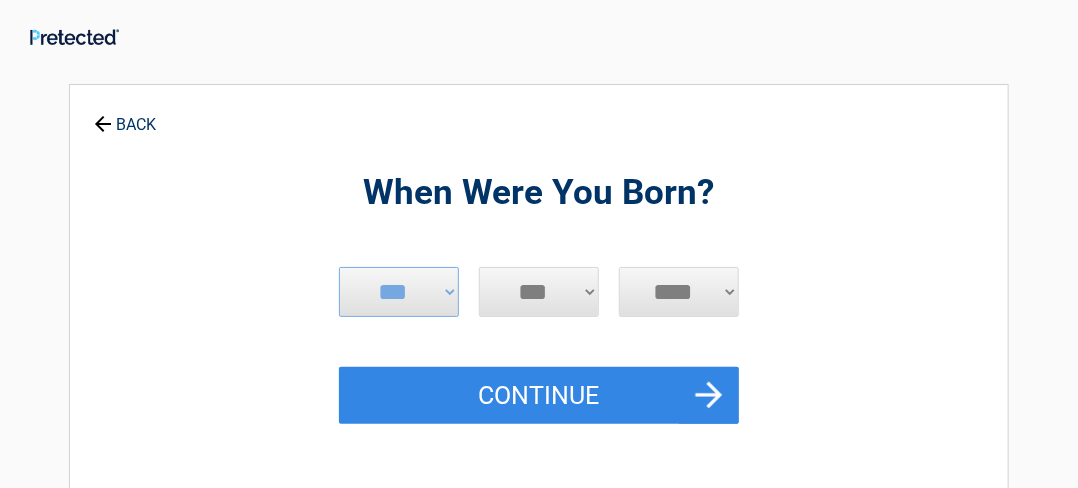 select on "**" 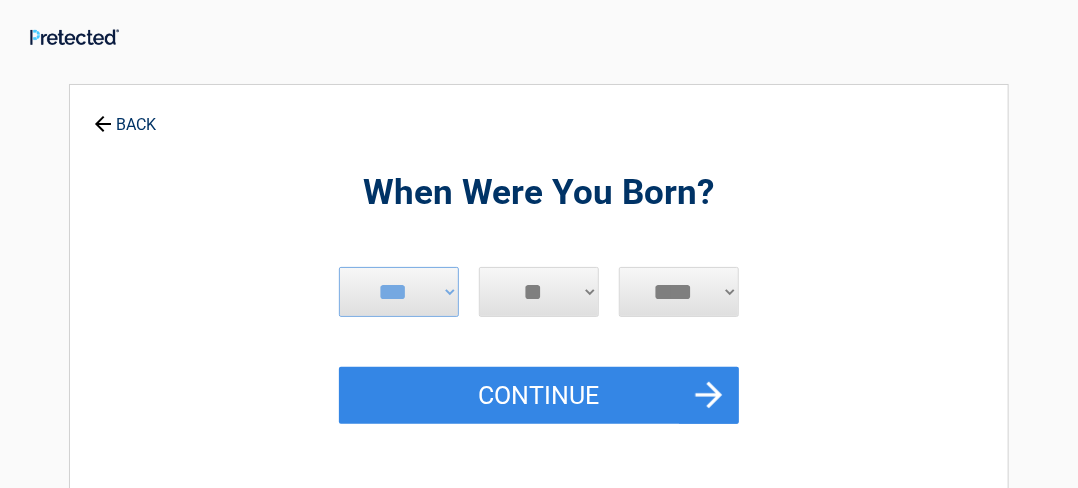 click on "*** * * * * * * * * * ** ** ** ** ** ** ** ** ** ** ** ** ** ** ** ** ** ** ** ** ** **" at bounding box center (539, 292) 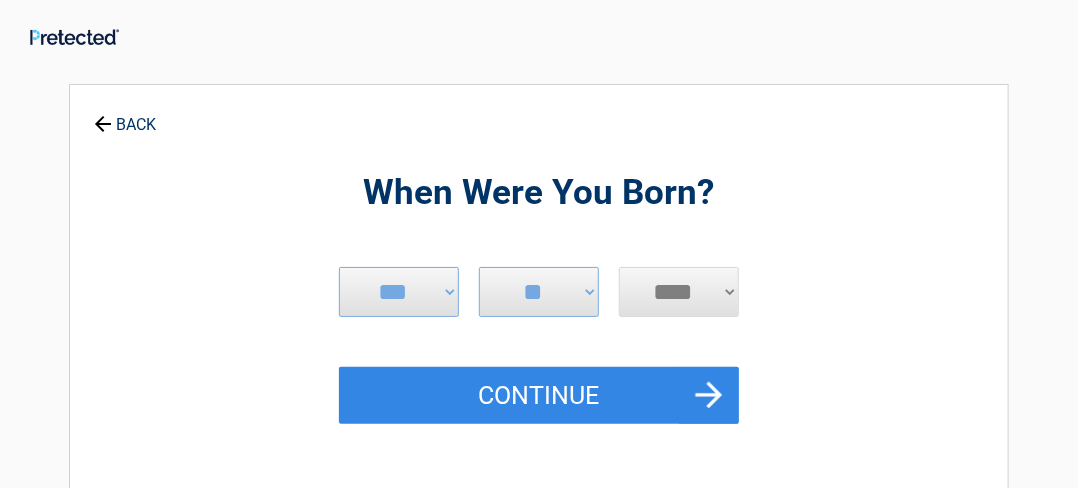 click on "****
****
****
****
****
****
****
****
****
****
****
****
****
****
****
****
****
****
****
****
****
****
****
****
****
****
****
****
****
****
****
****
****
****
****
****
****
****
****
****
****
****
****
****
****
****
****
****
****
****
****
****
****
****
****
****
****
****
****
****
****
****
****
****" at bounding box center [679, 292] 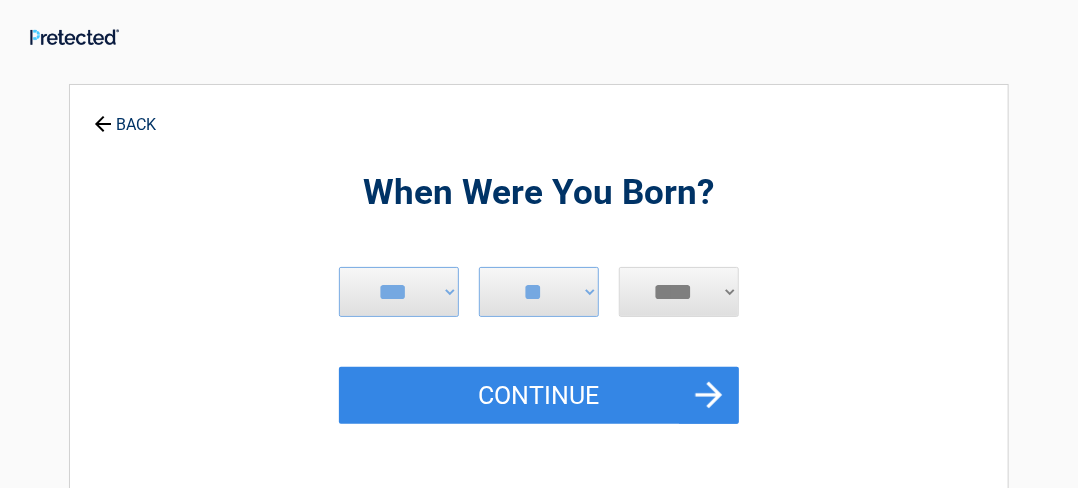 select on "****" 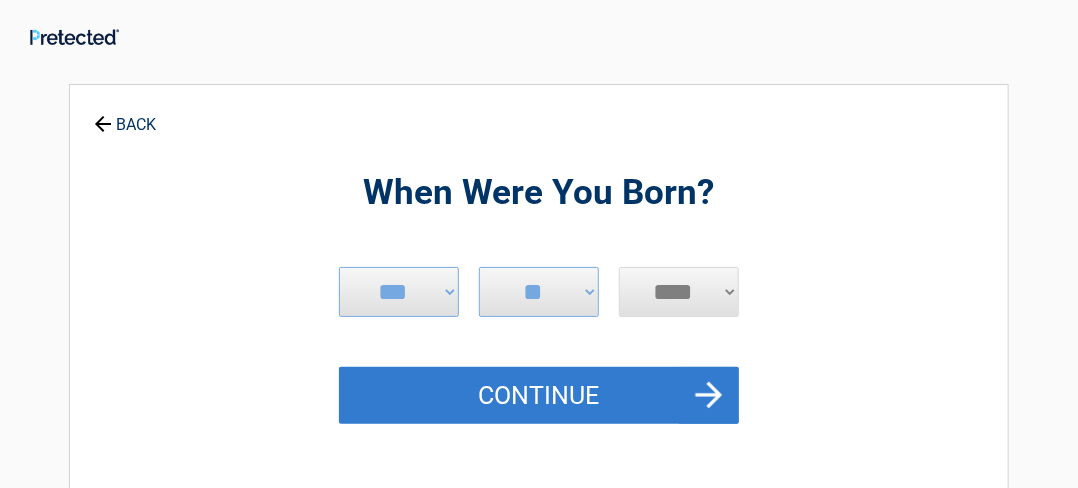 click on "Continue" at bounding box center (539, 396) 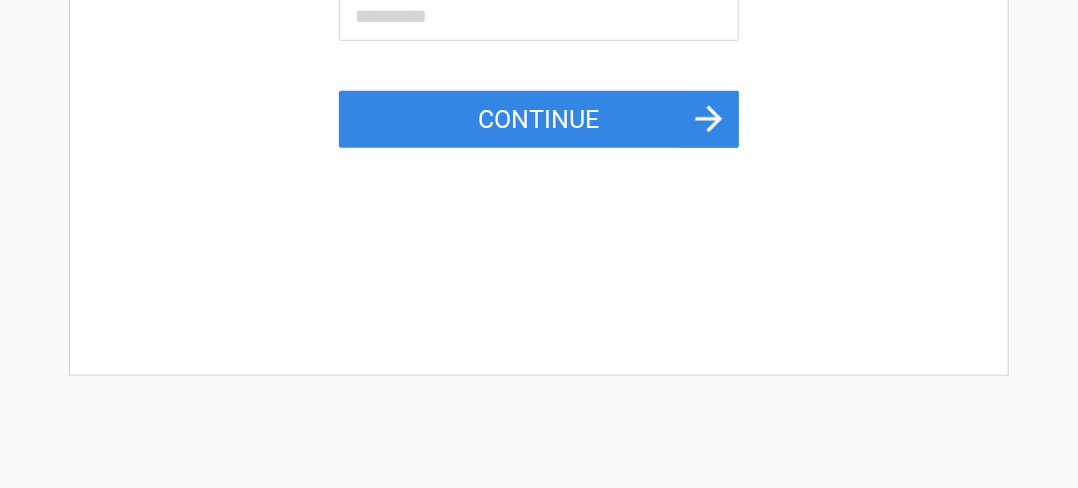 scroll, scrollTop: 0, scrollLeft: 0, axis: both 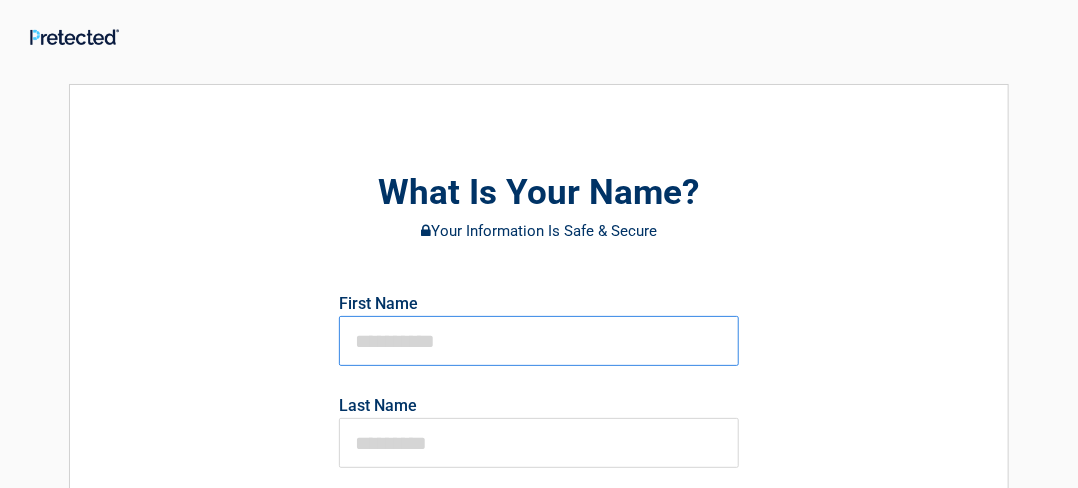 click at bounding box center (539, 341) 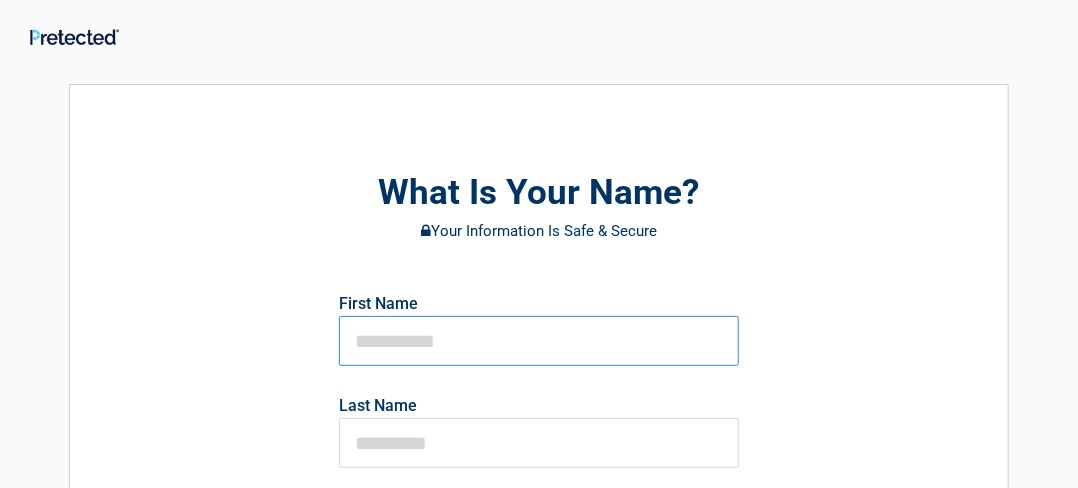 type on "*****" 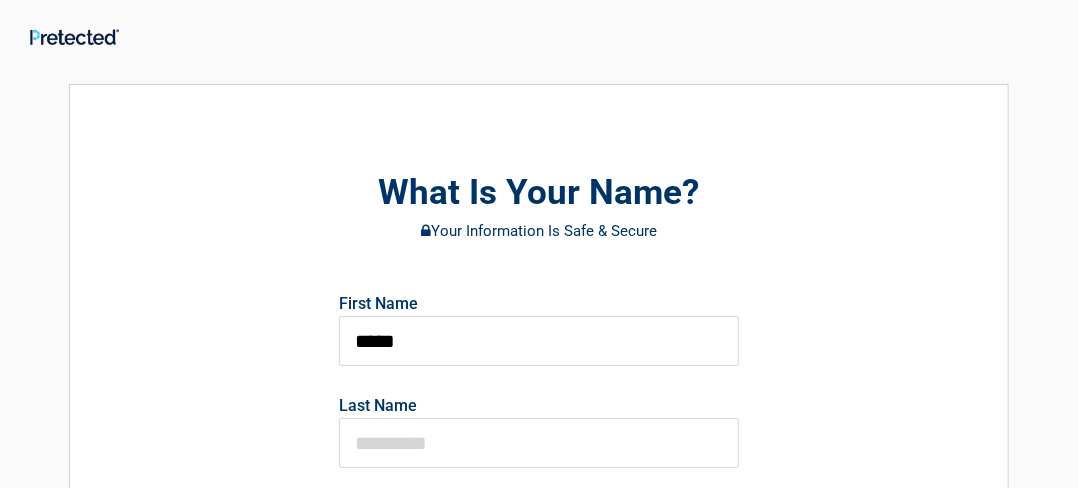 type on "*****" 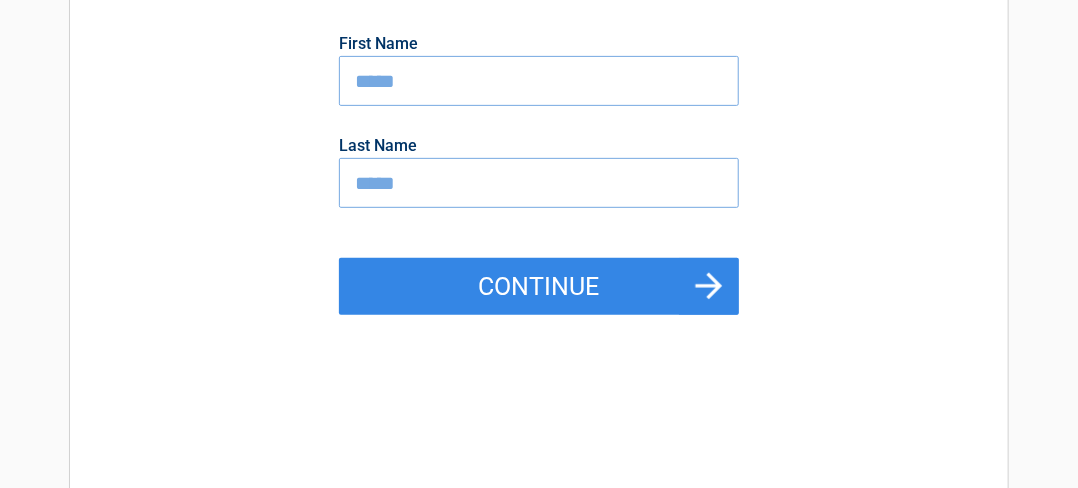 scroll, scrollTop: 272, scrollLeft: 0, axis: vertical 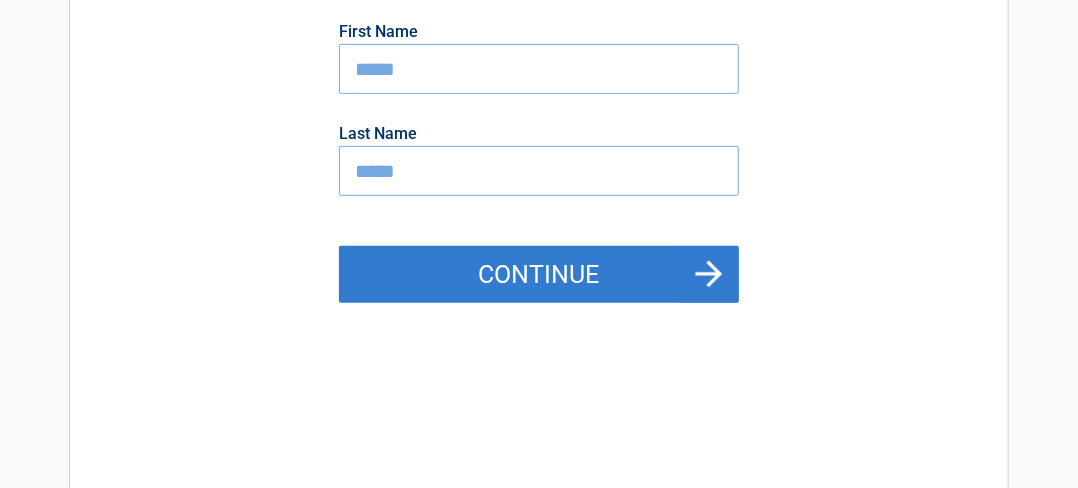 click on "Continue" at bounding box center [539, 275] 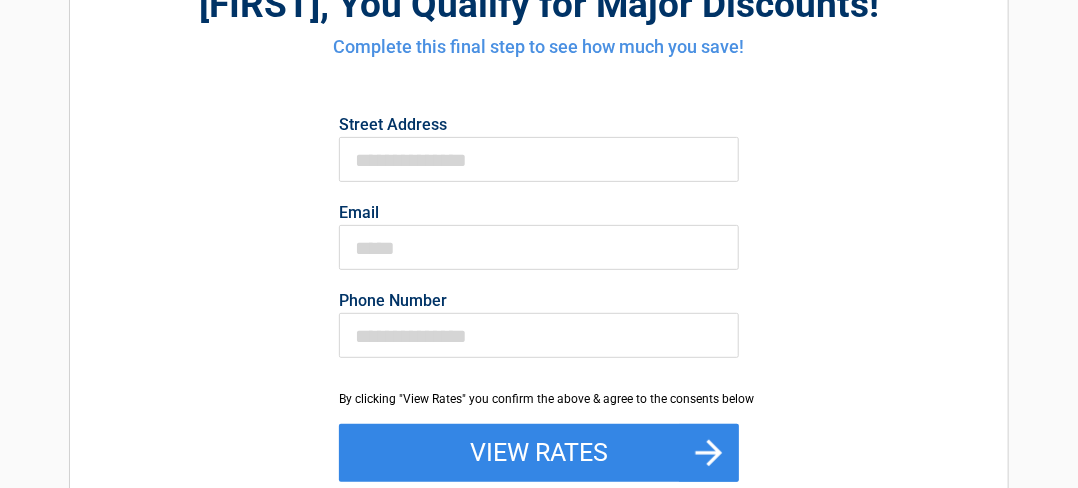 scroll, scrollTop: 0, scrollLeft: 0, axis: both 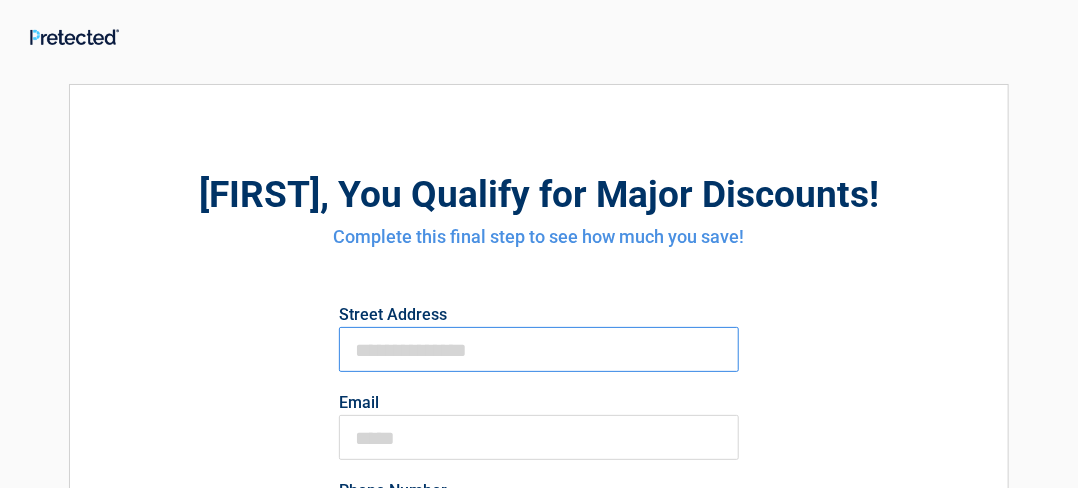 click on "First Name" at bounding box center [539, 349] 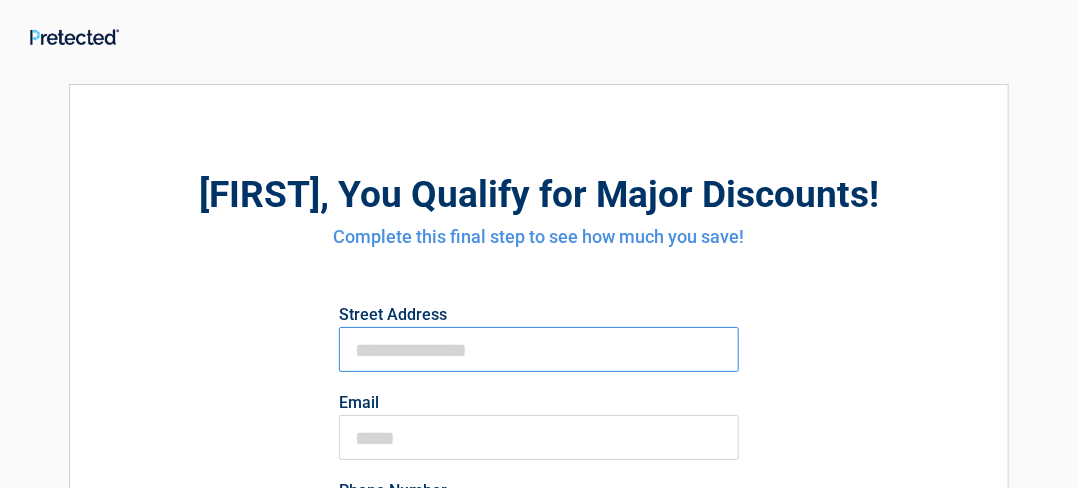 type on "**********" 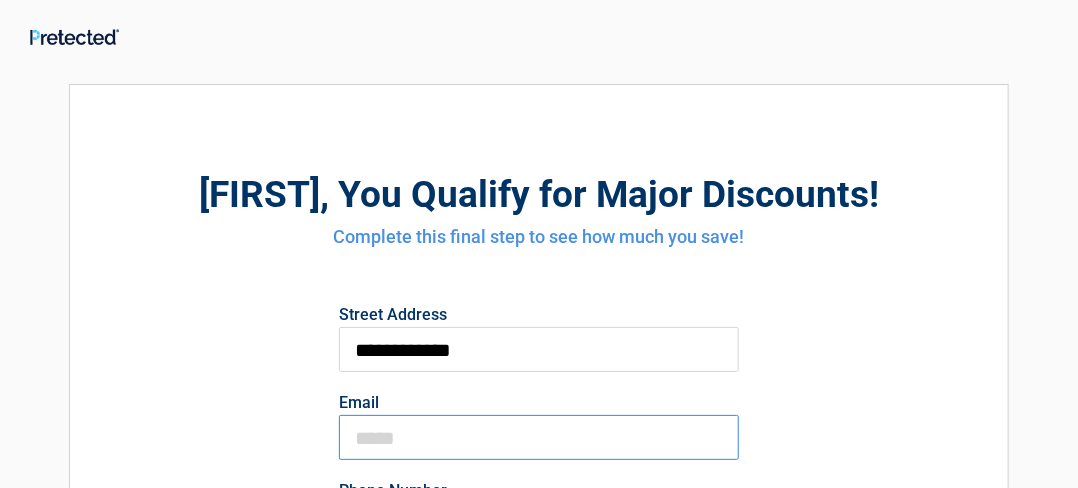 type on "**********" 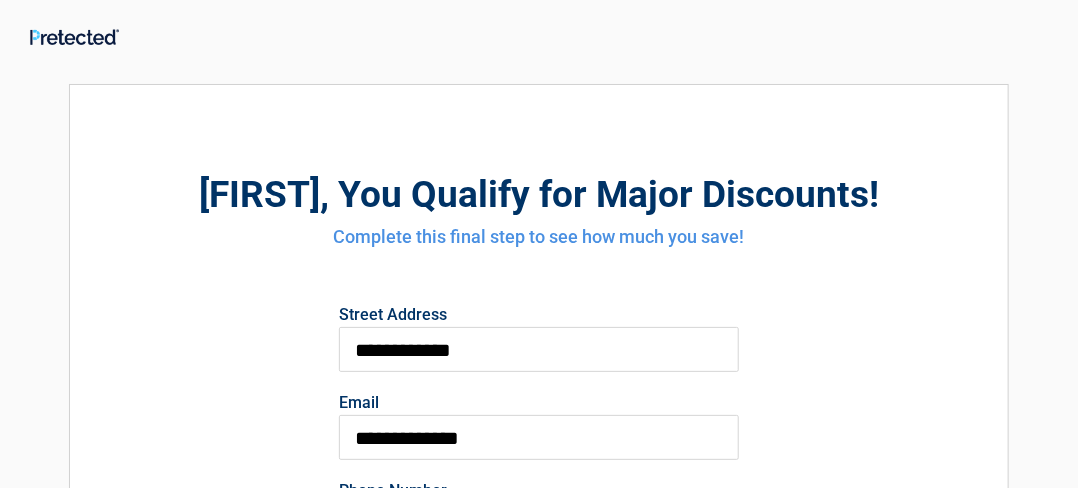 type on "**********" 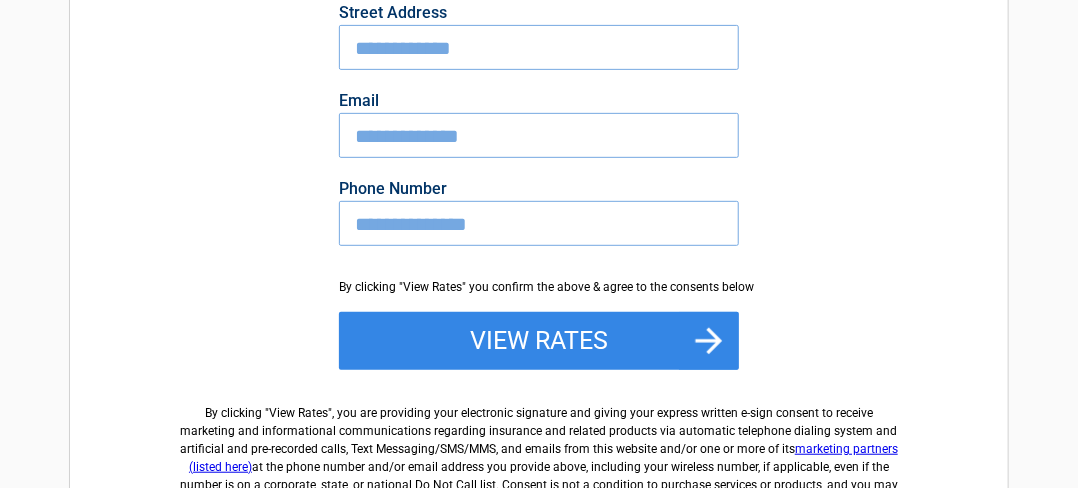 scroll, scrollTop: 308, scrollLeft: 0, axis: vertical 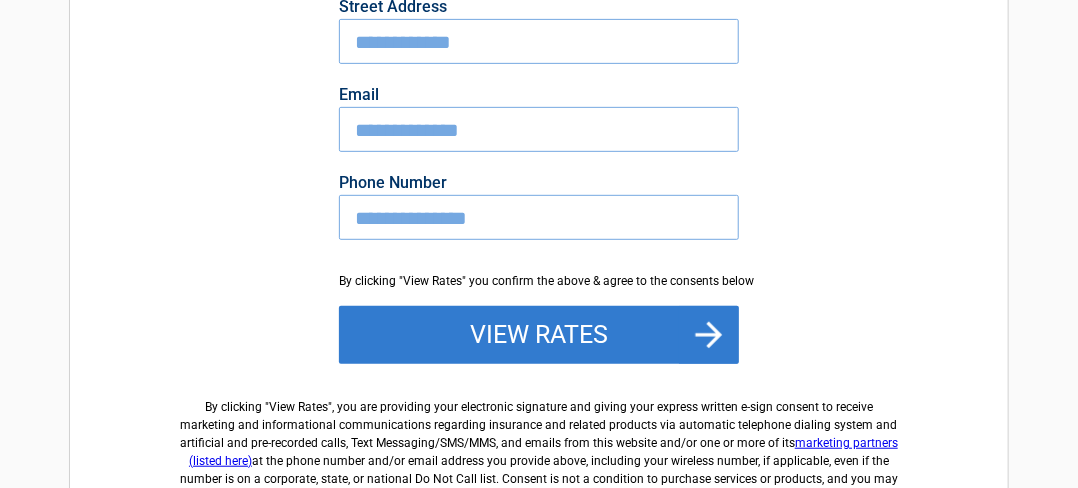 click on "View Rates" at bounding box center [539, 335] 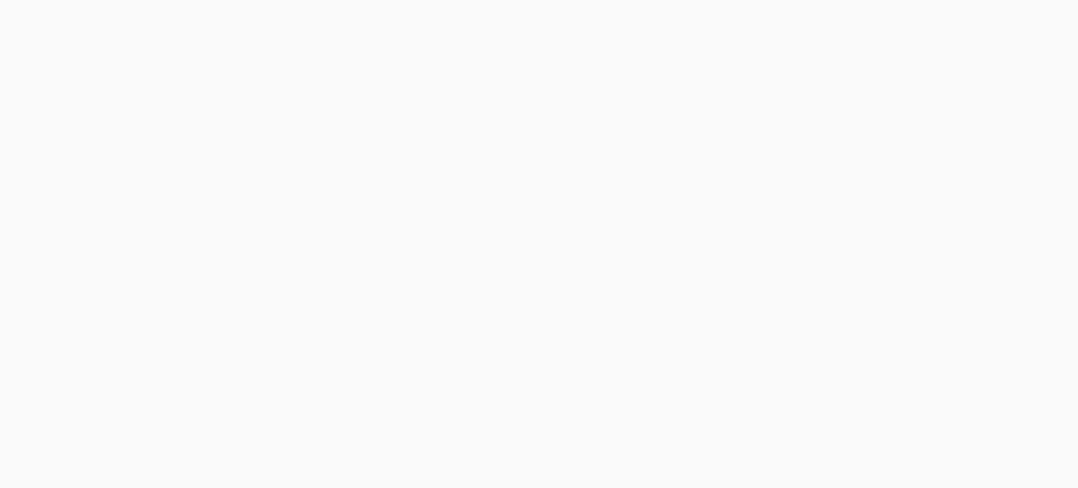 scroll, scrollTop: 0, scrollLeft: 0, axis: both 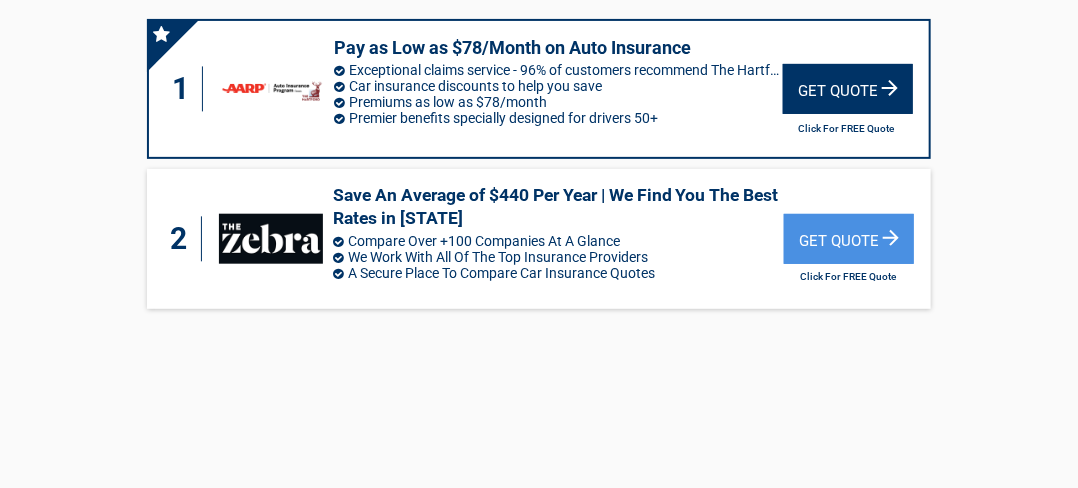 click on "Get Quote" at bounding box center [848, 89] 